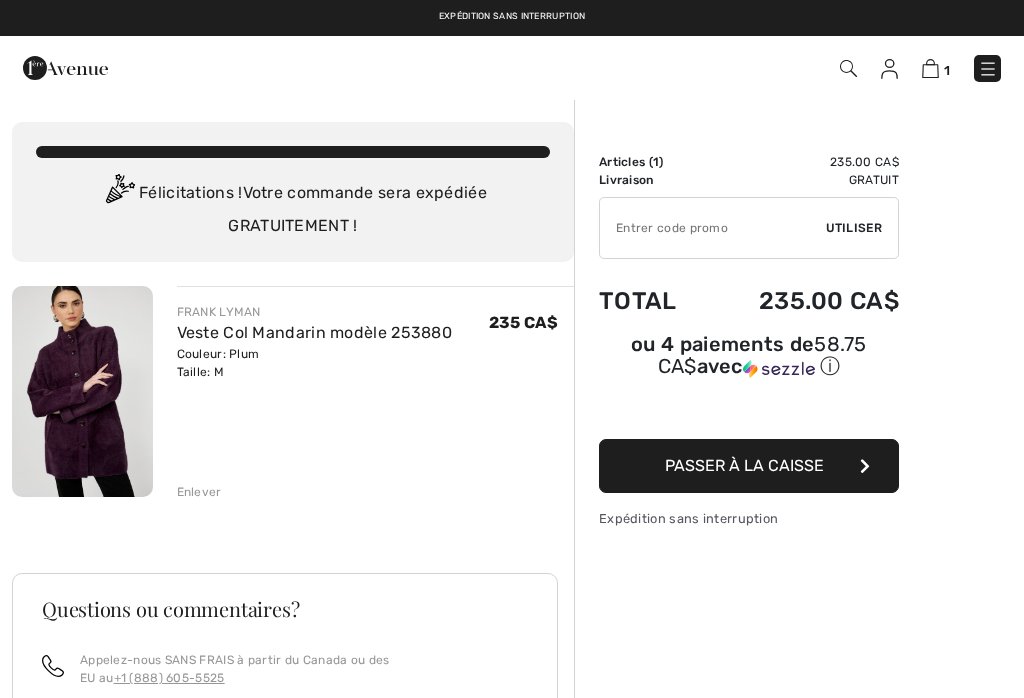 scroll, scrollTop: 0, scrollLeft: 0, axis: both 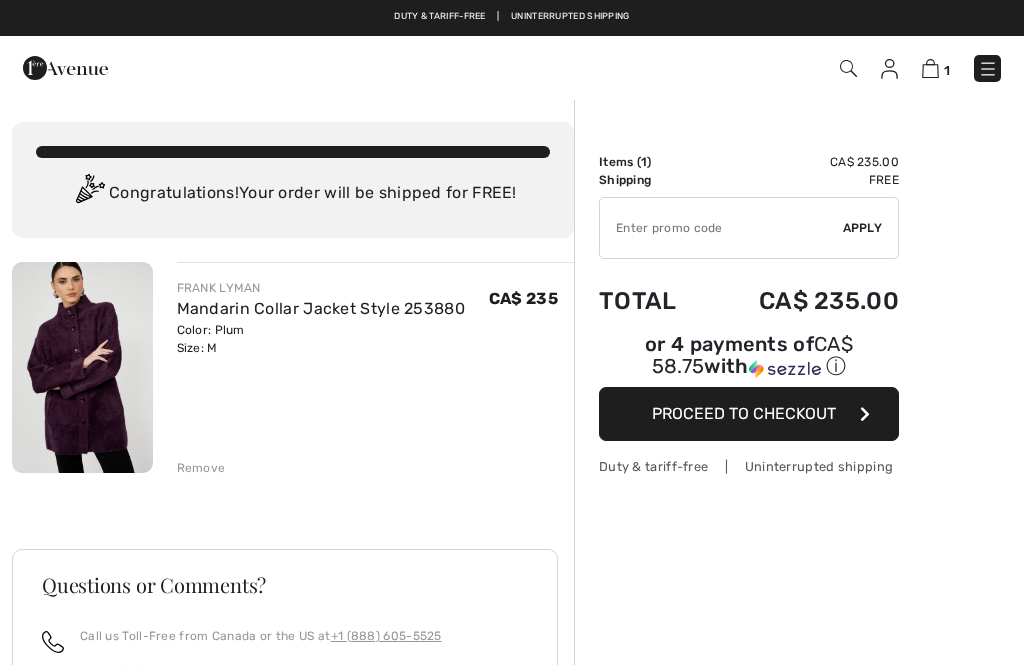 click on "Proceed to Checkout" at bounding box center (744, 413) 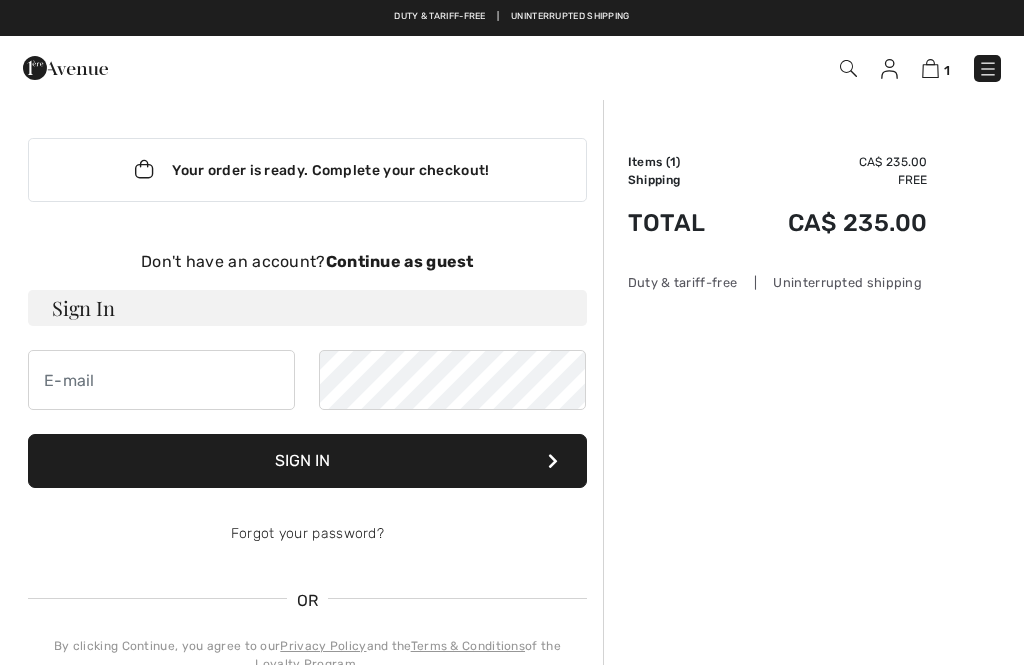 scroll, scrollTop: 0, scrollLeft: 0, axis: both 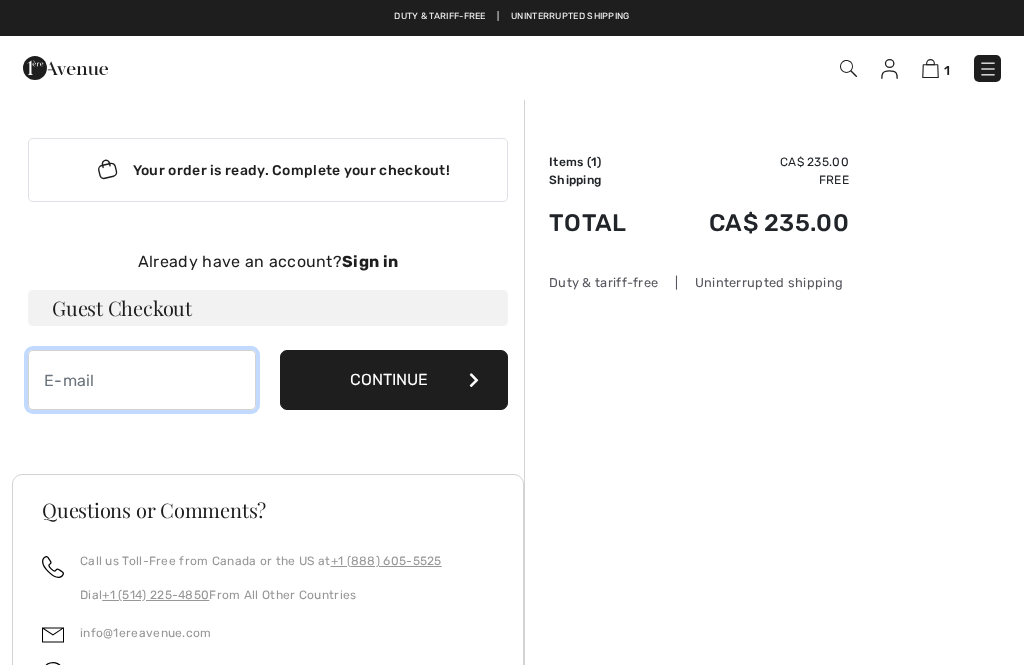 click at bounding box center (142, 380) 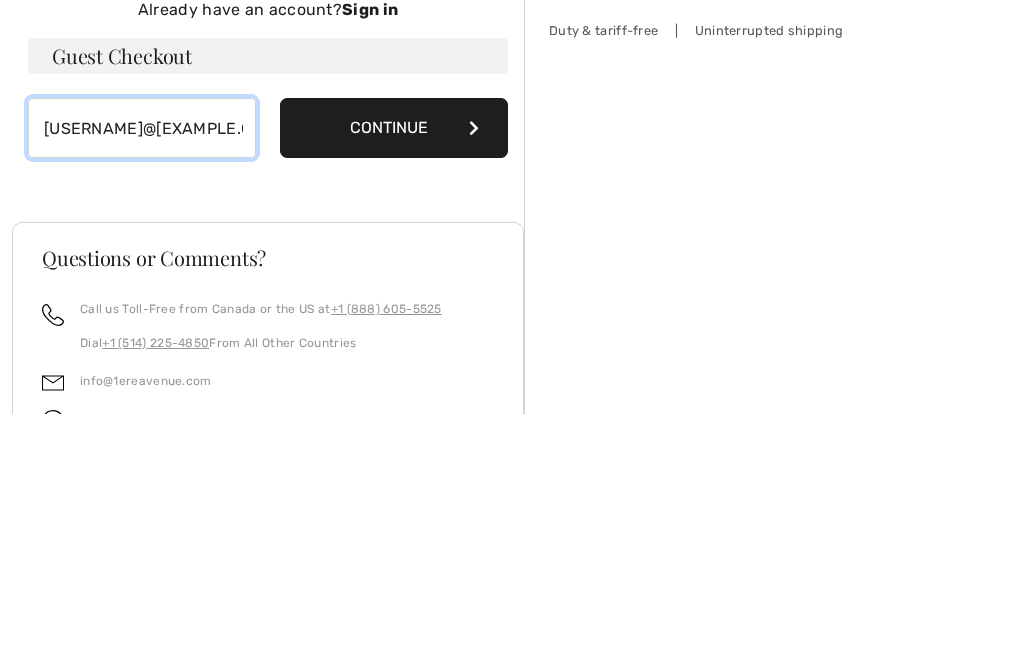 type on "msmcollet@gmail.com" 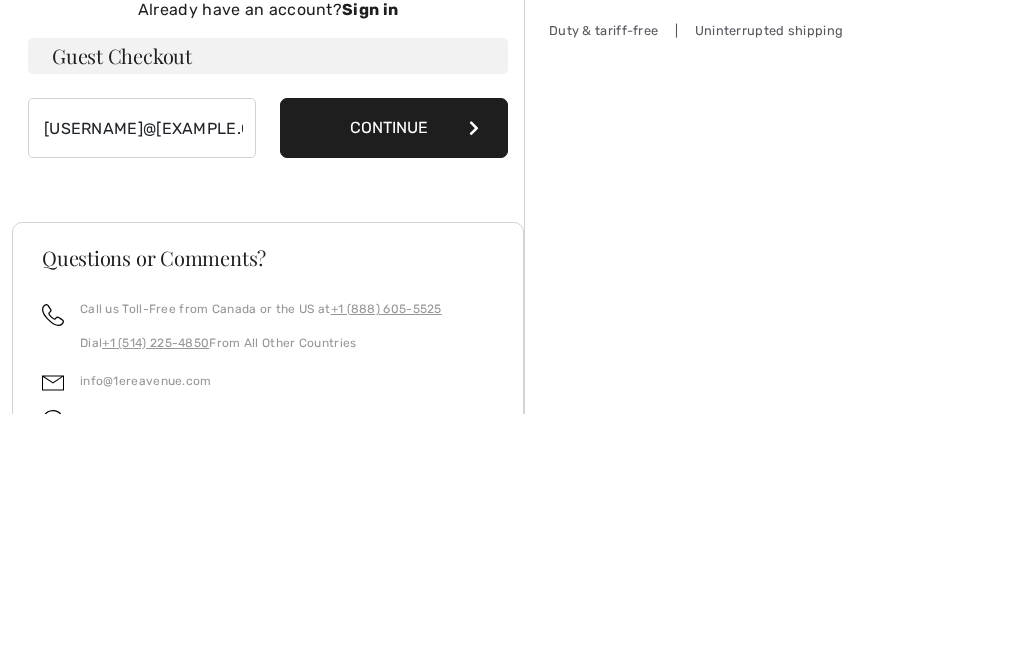 click on "Continue" at bounding box center [394, 380] 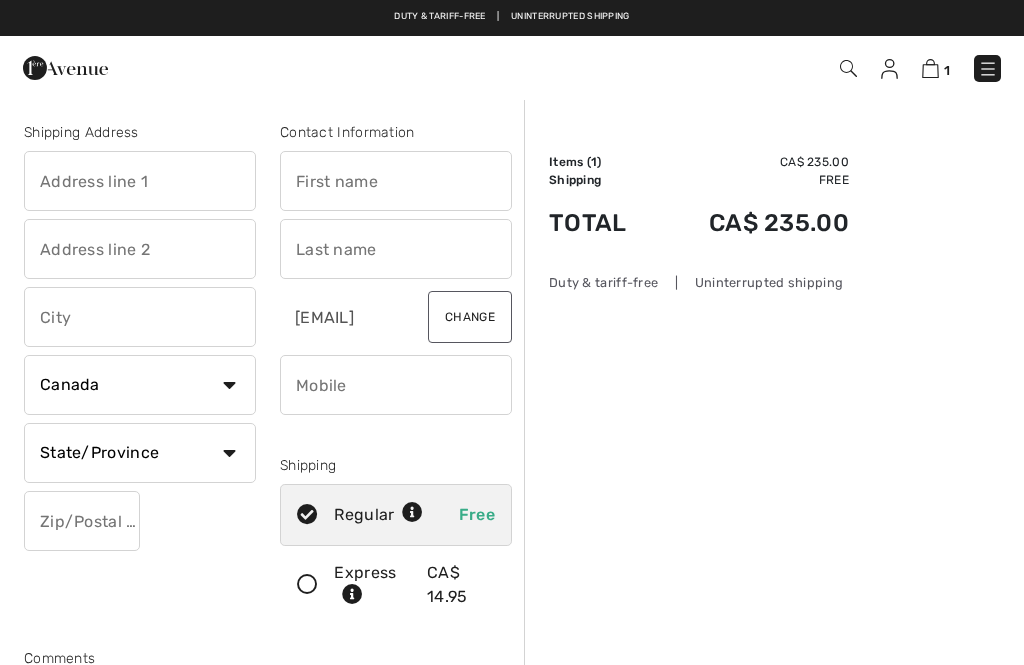 scroll, scrollTop: 0, scrollLeft: 0, axis: both 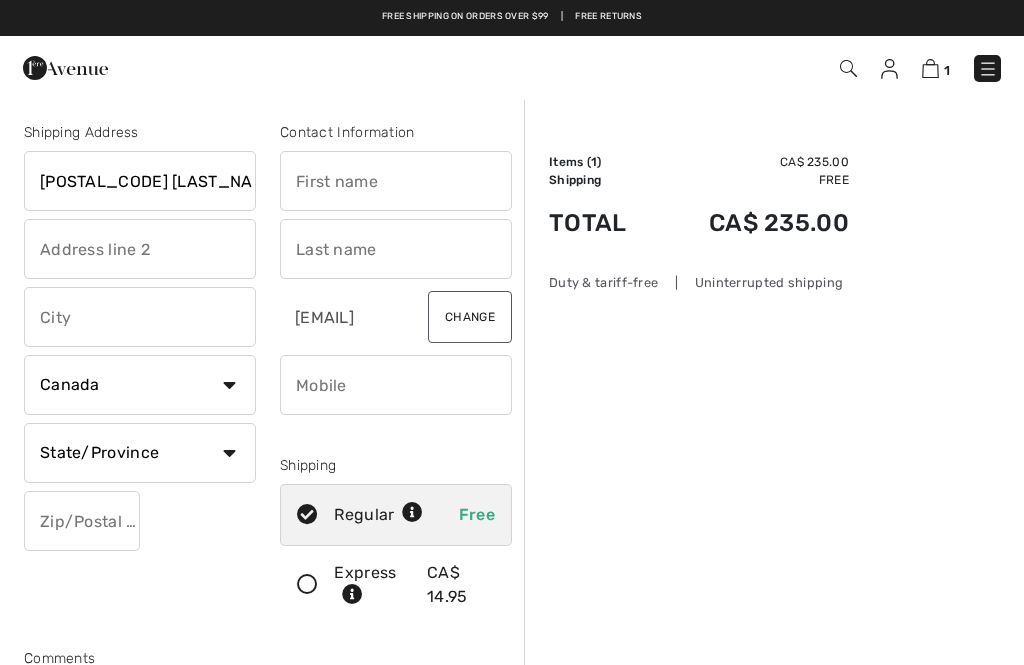 click at bounding box center [396, 181] 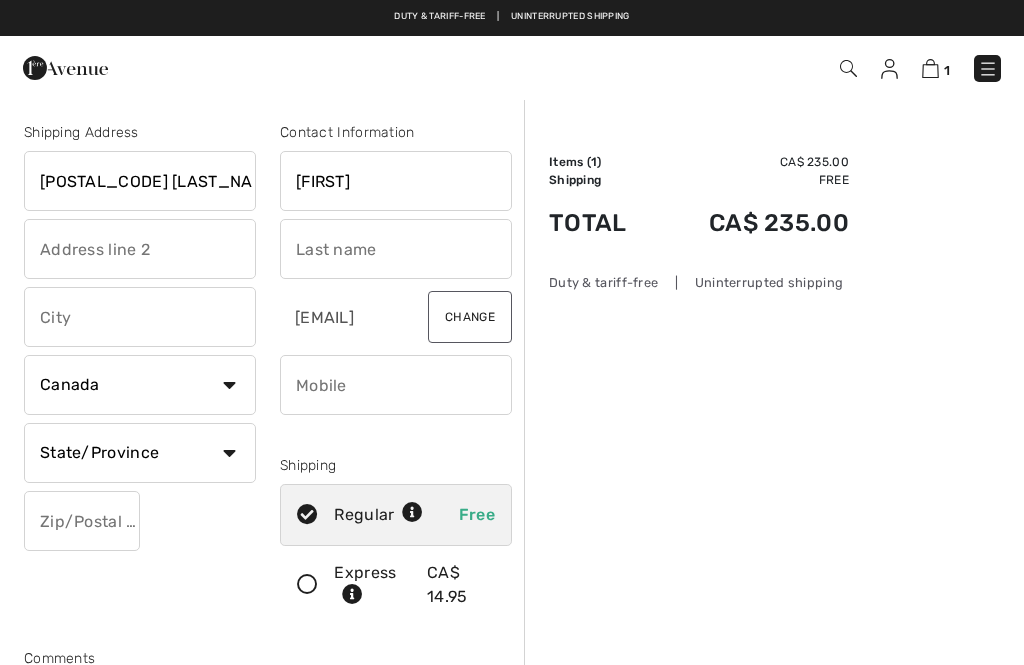 click at bounding box center [396, 249] 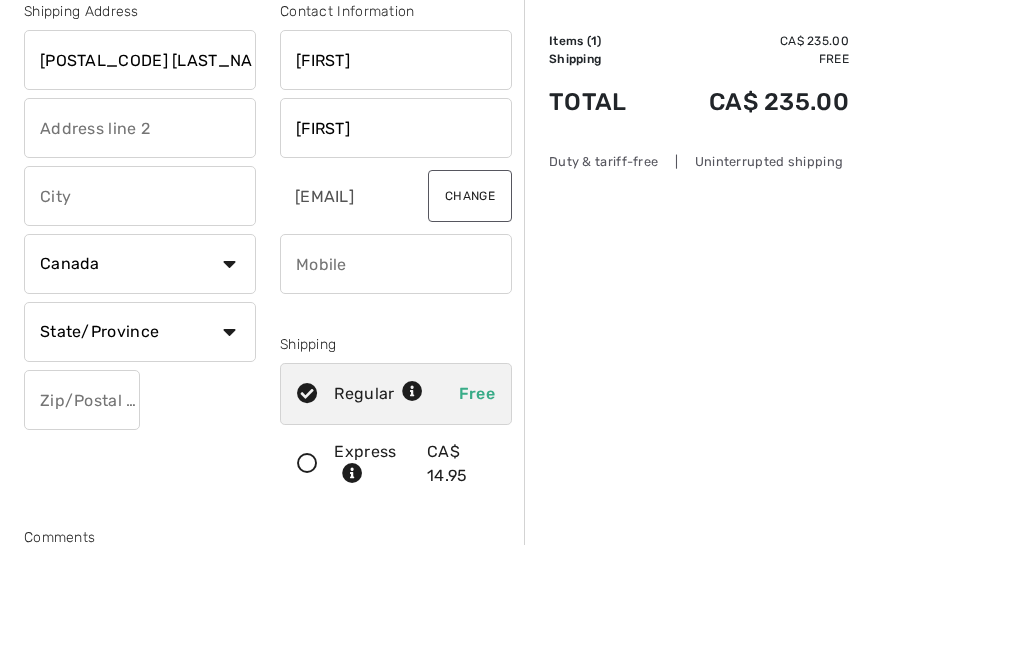 click at bounding box center (140, 317) 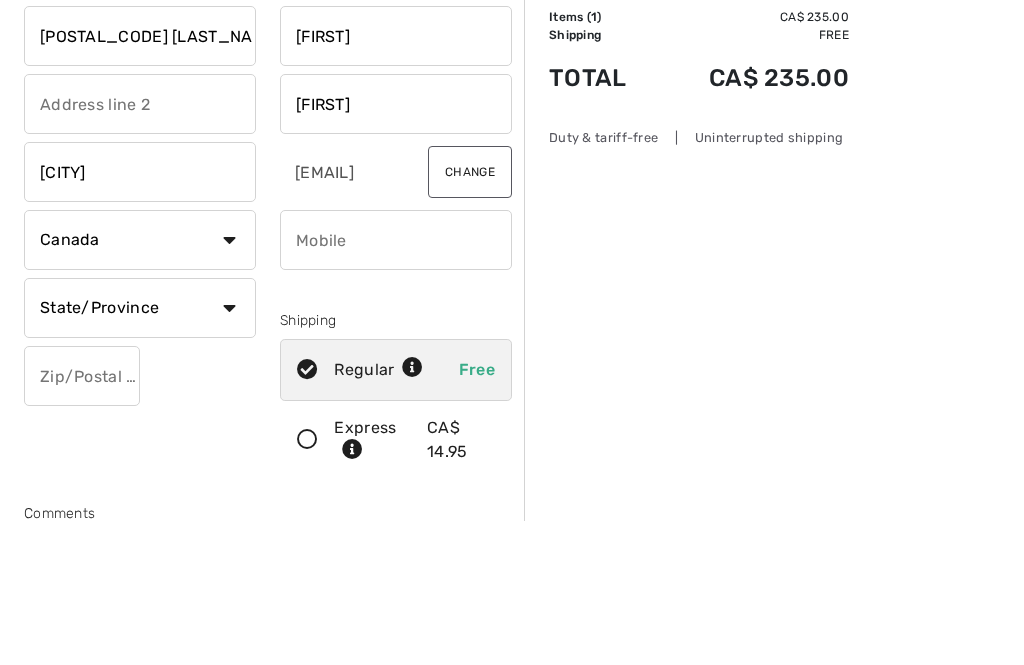 click at bounding box center (396, 385) 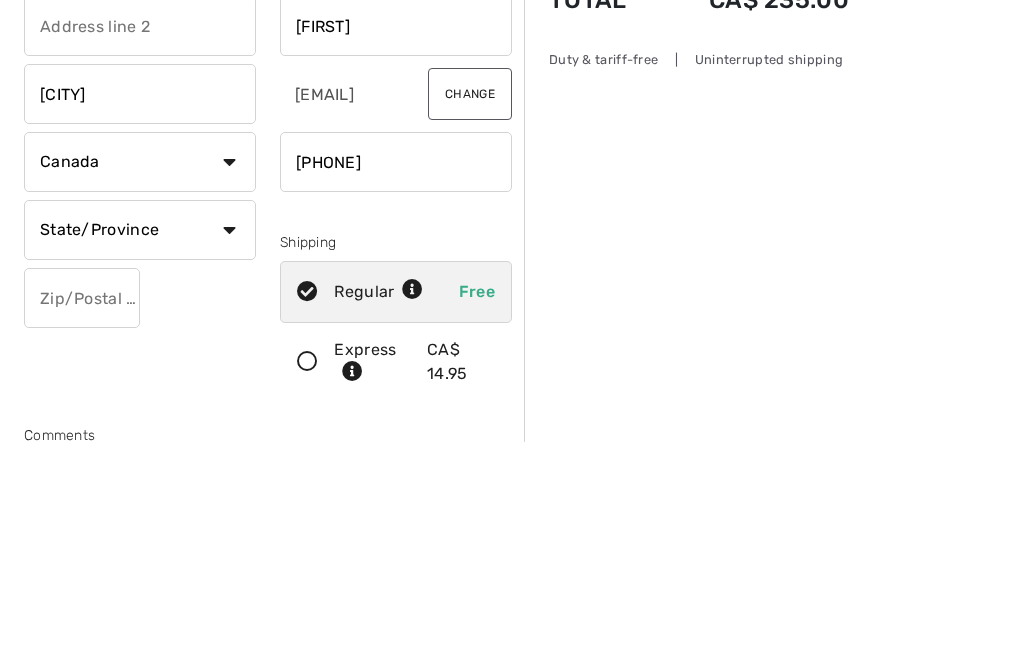 type on "6138231013" 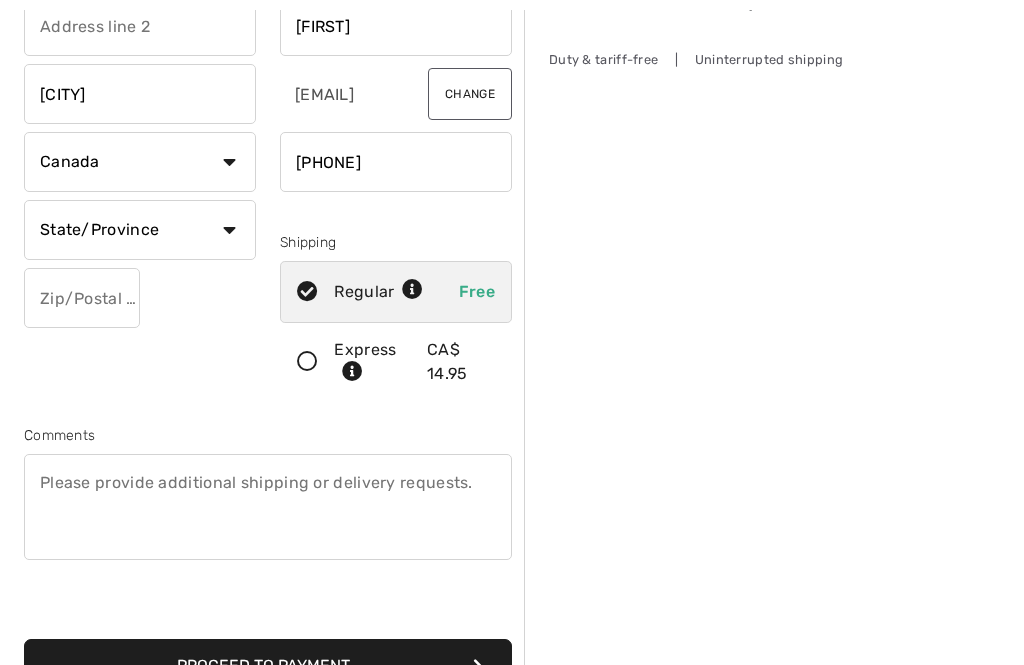 select on "BC" 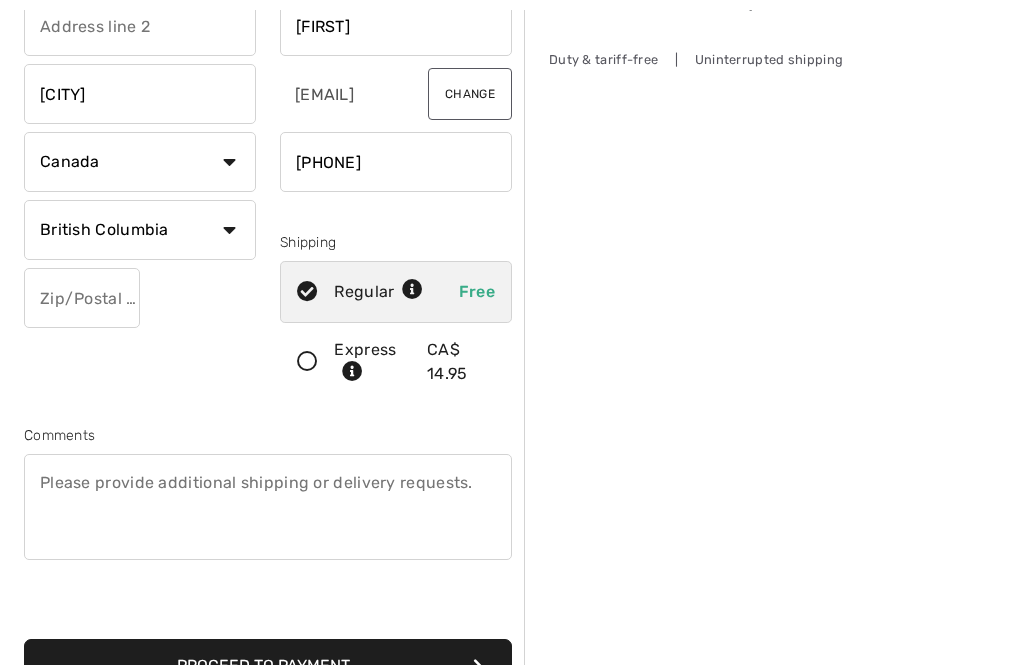 click at bounding box center [82, 298] 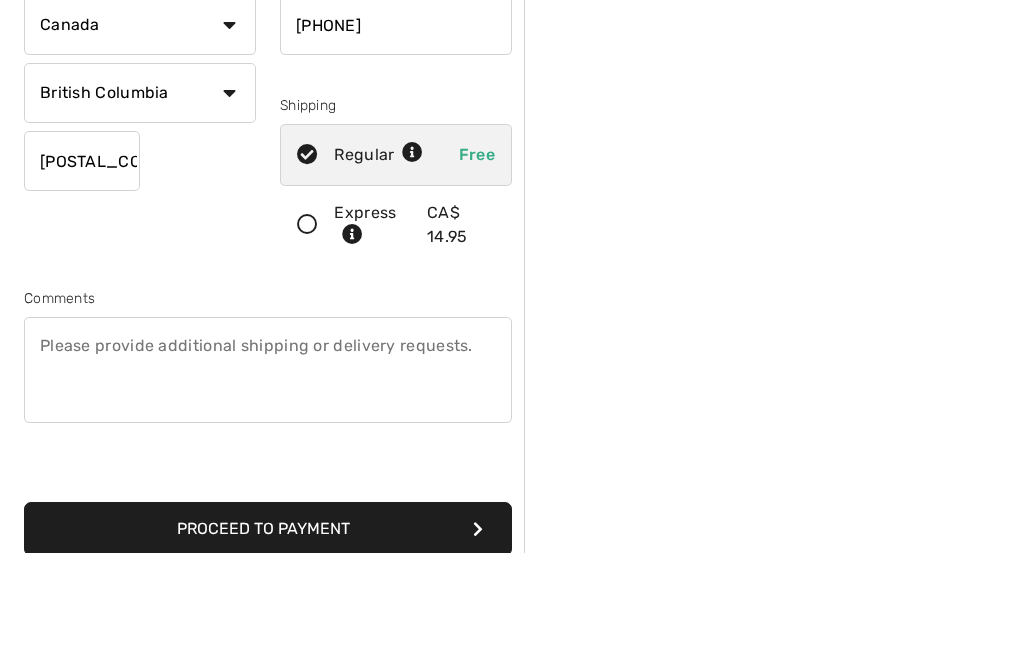 scroll, scrollTop: 249, scrollLeft: 0, axis: vertical 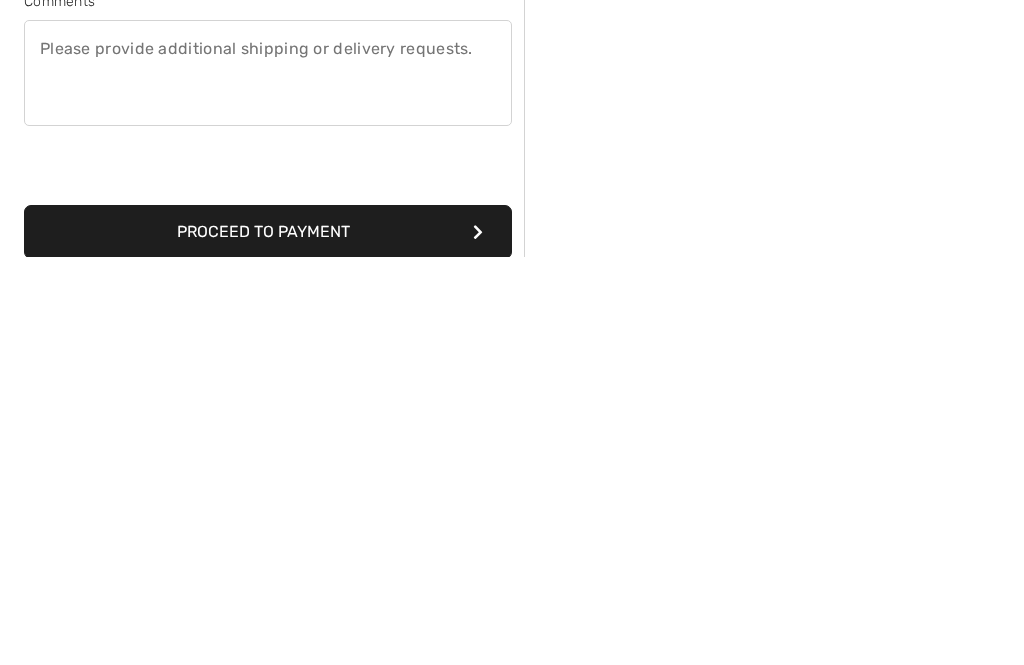 type on "[POSTAL CODE]" 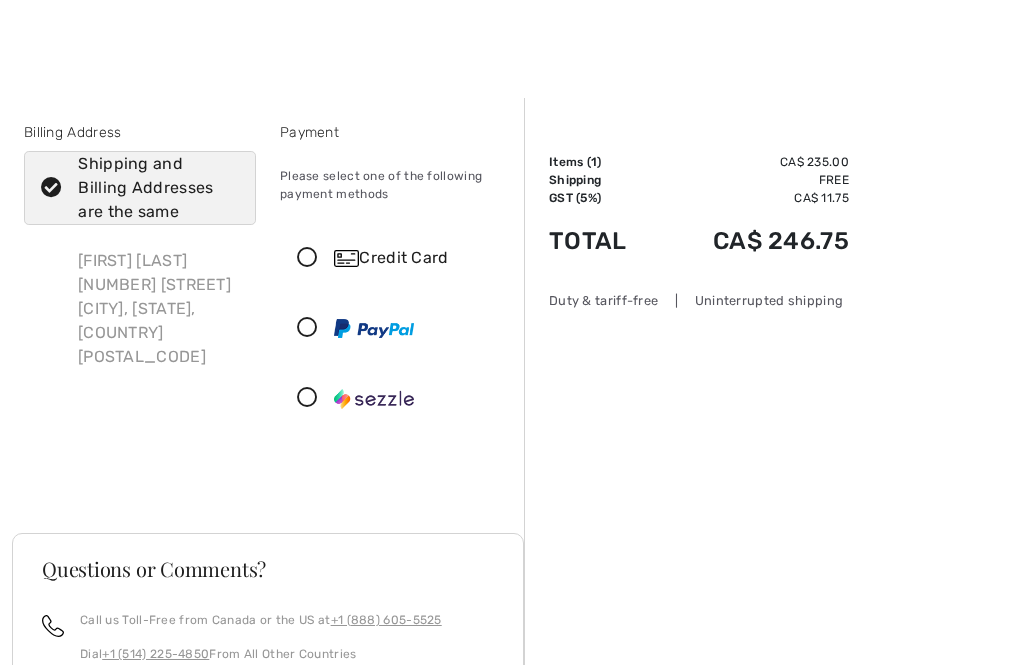 scroll, scrollTop: 20, scrollLeft: 0, axis: vertical 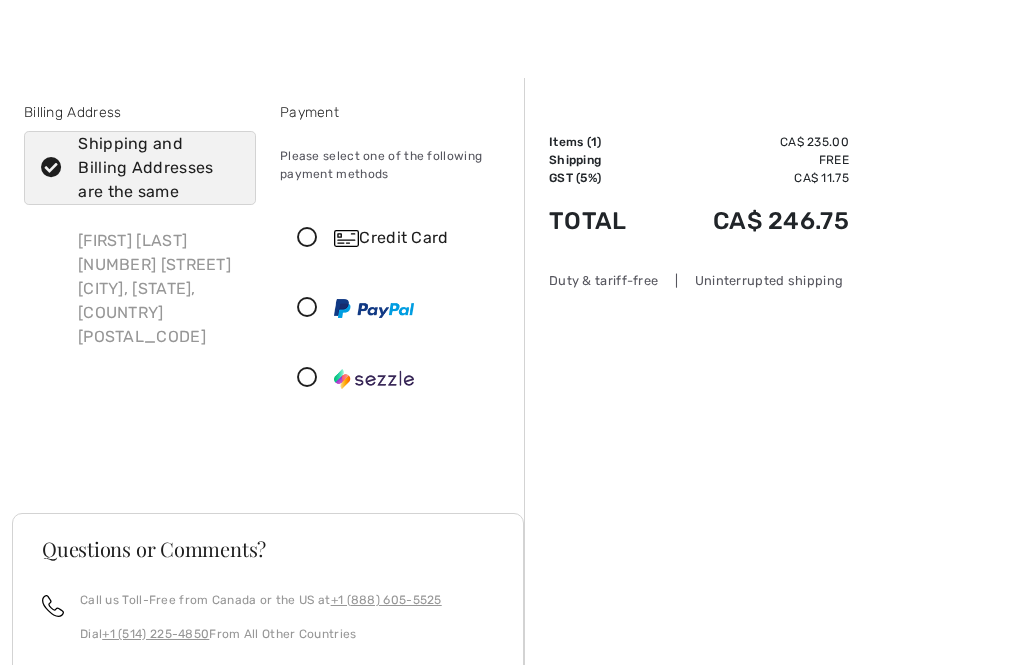 click at bounding box center (307, 238) 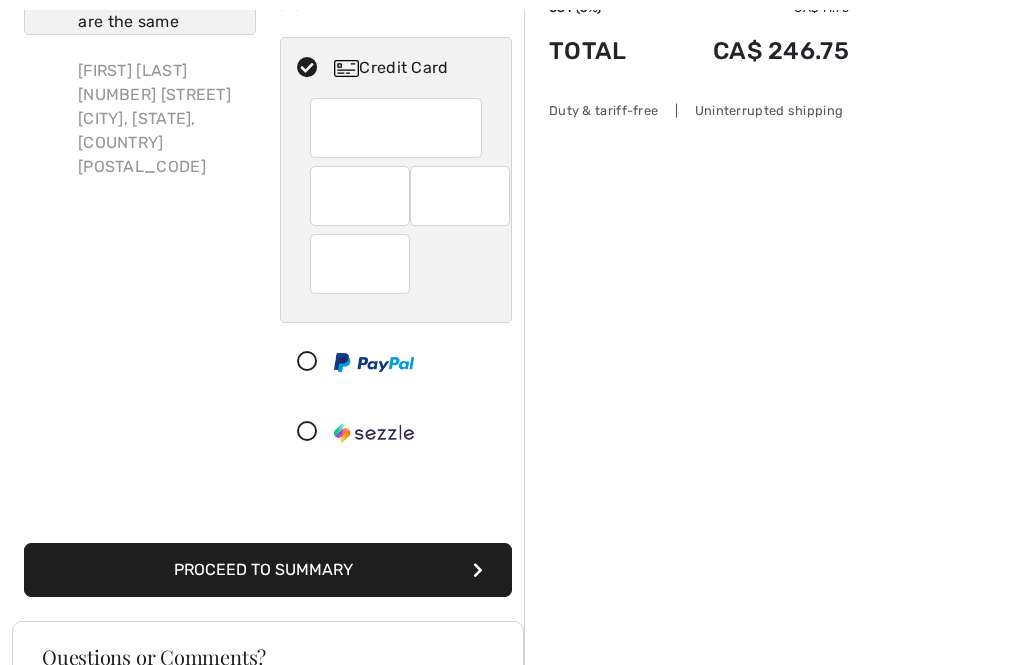 scroll, scrollTop: 189, scrollLeft: 0, axis: vertical 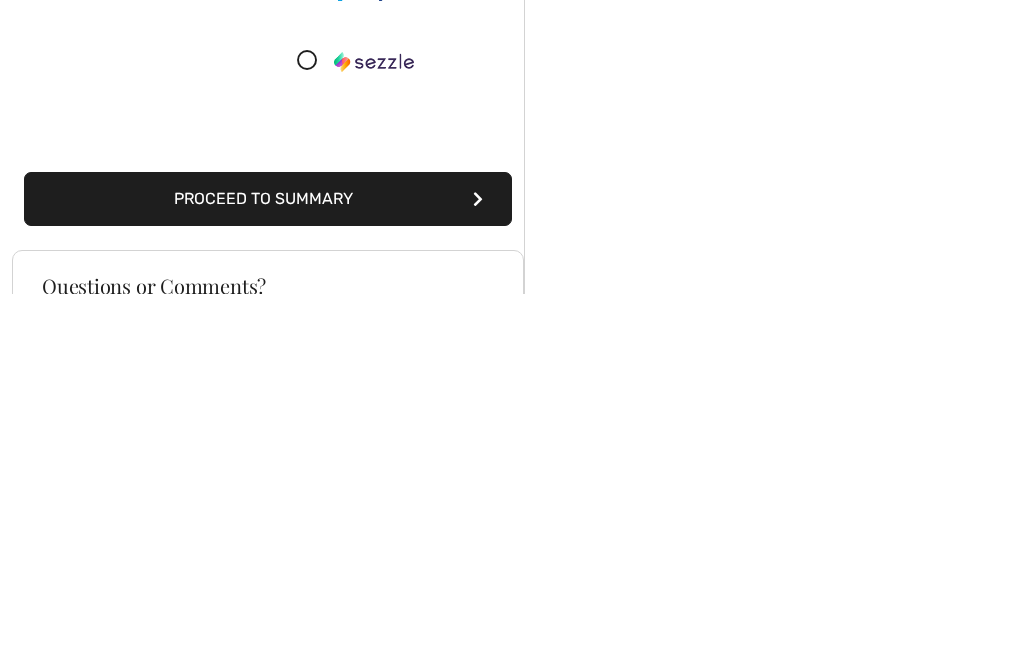 click on "Proceed to Summary" at bounding box center (268, 571) 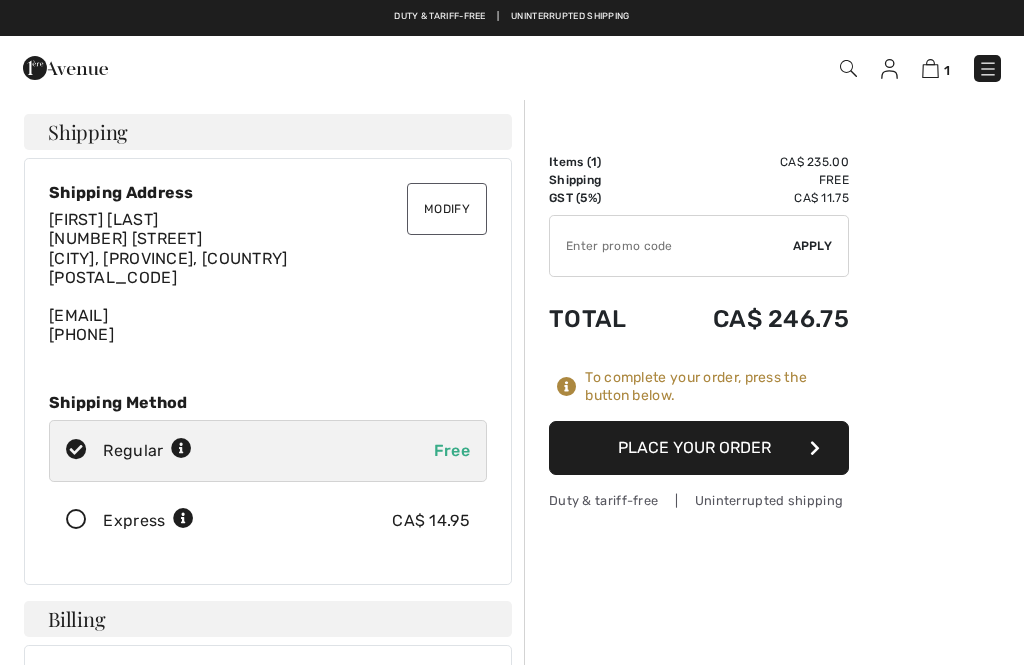 scroll, scrollTop: 0, scrollLeft: 0, axis: both 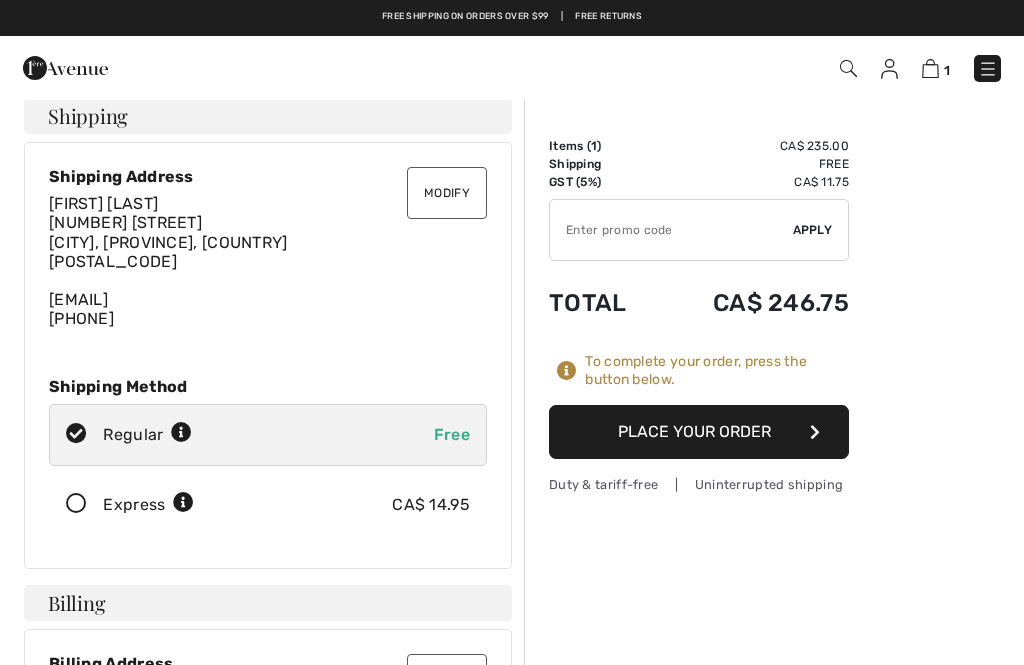 click on "Place Your Order" at bounding box center (699, 432) 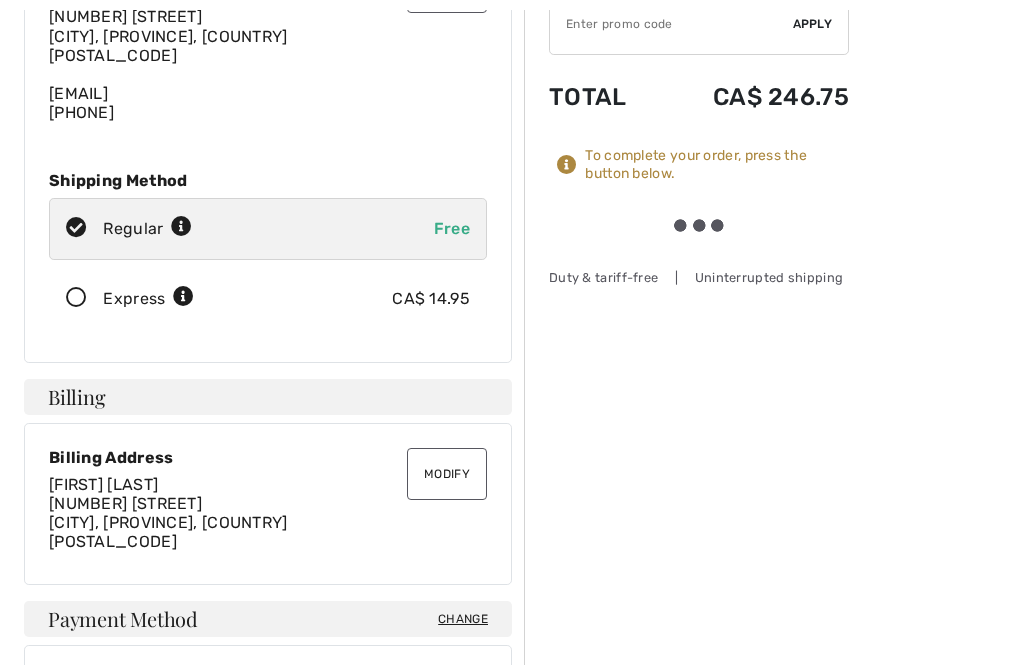scroll, scrollTop: 237, scrollLeft: 0, axis: vertical 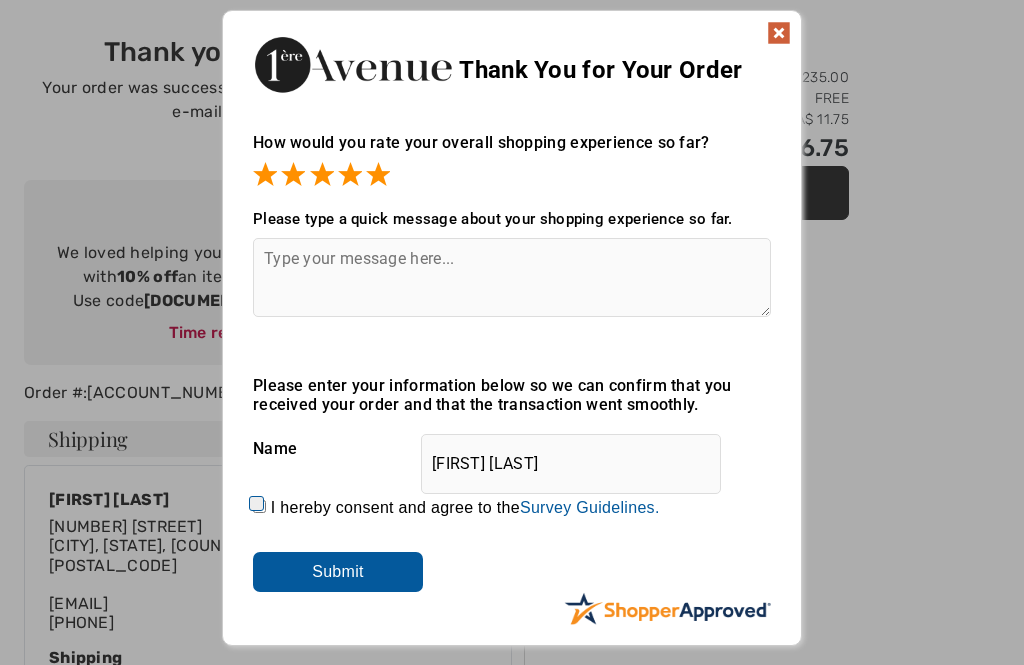click on "I hereby consent and agree to the  By submitting a review, you grant permission to Shopper Approved to display and share your name, review, and any content submitted, in an effort to help future 1ereavenue.com customers make better buying decisions. Personal information collected or provided in connection with your review is treated as set forth in our Privacy Policy located at  https://www.shopperapproved.com/privacy.php  and is subject to 1ereavenue.com’s Privacy Policy as well. We are not responsible for 1ereavenue.com’s privacy practices and you should review 1ereavenue.com’s website directly to determine their privacy practices. For any content submitted, you grant Shopper Approved a non-exclusive license to use, copy, modify, delete and/or distribute such content without compensation to you. You also represent and warrant that: You are an active paying customer of 1ereavenue.com. You will not submit any content that is known to you to be false, inaccurate or misleading. Survey Guidelines." at bounding box center [259, 506] 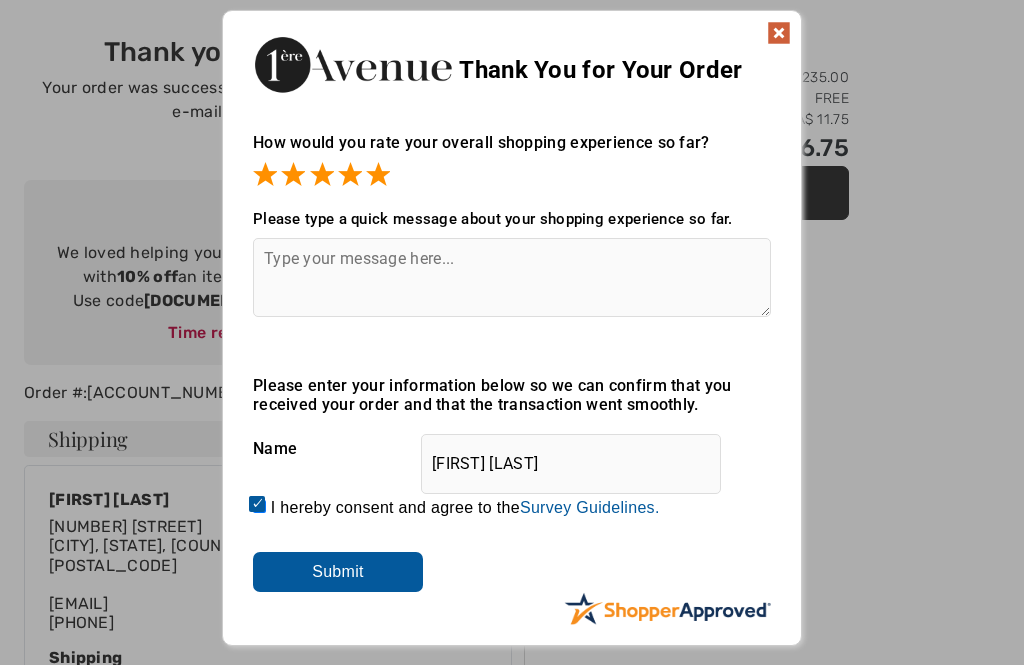 click on "Submit" at bounding box center (338, 572) 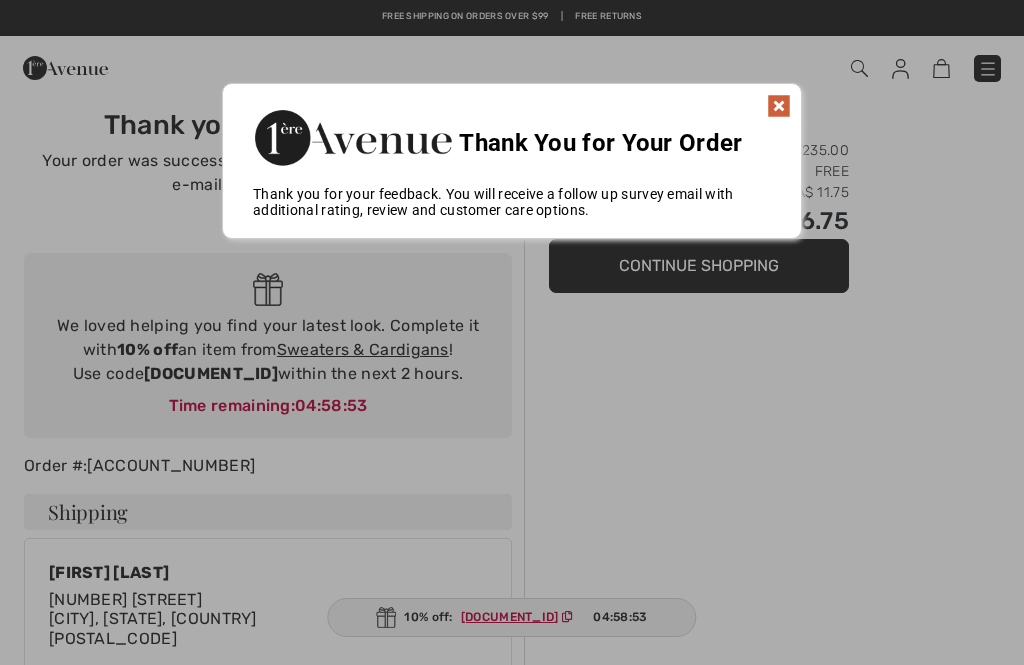 scroll, scrollTop: 0, scrollLeft: 0, axis: both 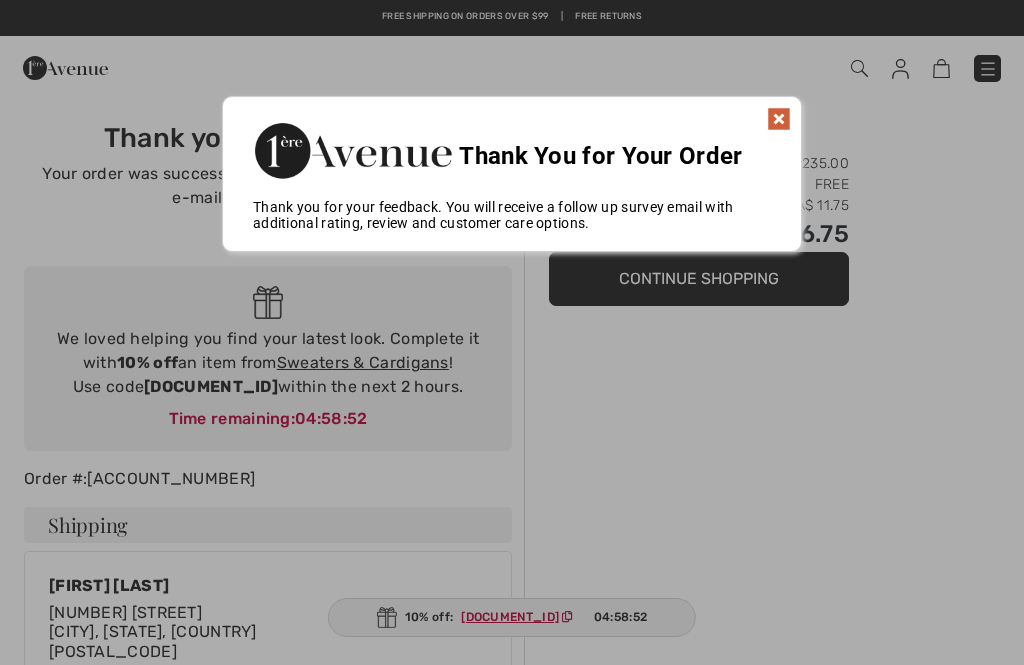 click on "Thank You for Your Order" at bounding box center [512, 148] 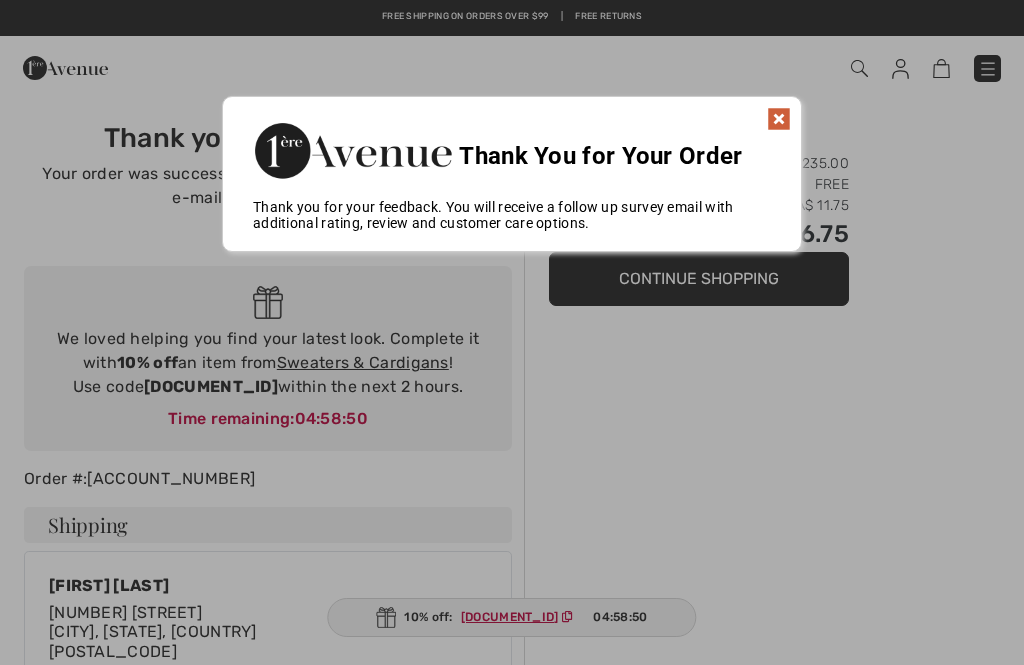 click at bounding box center [779, 119] 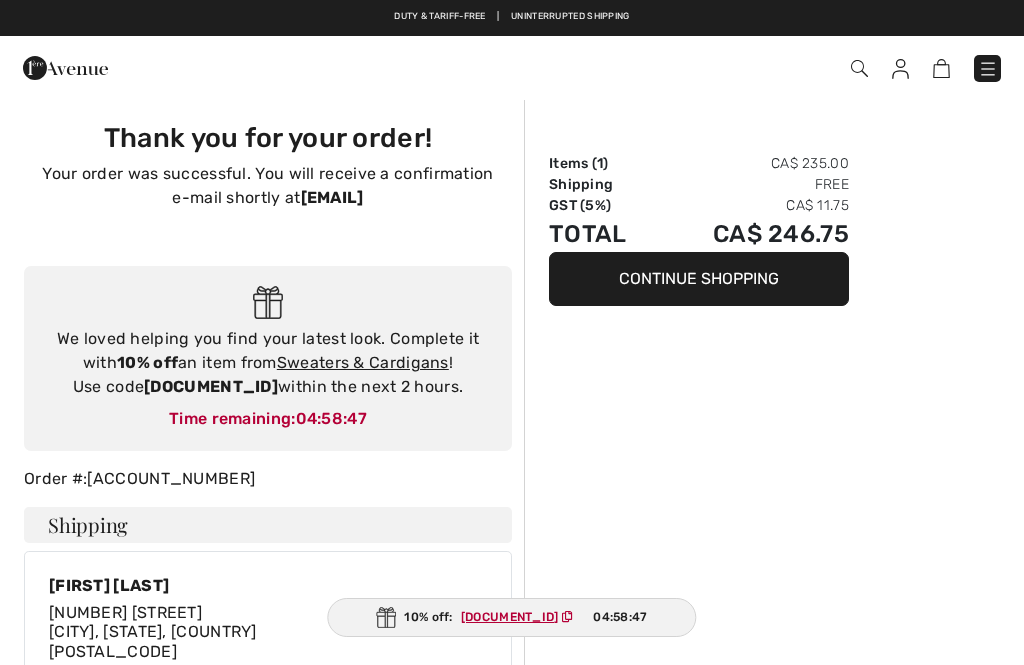click on "Order Summary
Items ( 1 )
CA$ 235.00
Shipping
Free
GST (5%) CA$ 11.75
Total
CA$ 246.75
Continue Shopping" at bounding box center [774, 932] 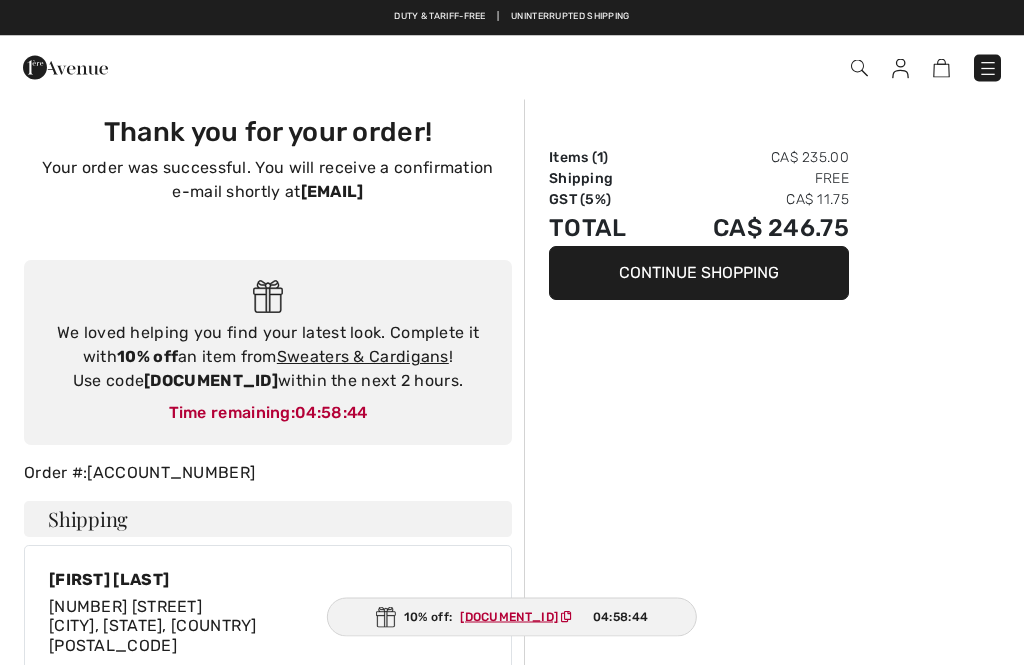 scroll, scrollTop: 0, scrollLeft: 0, axis: both 